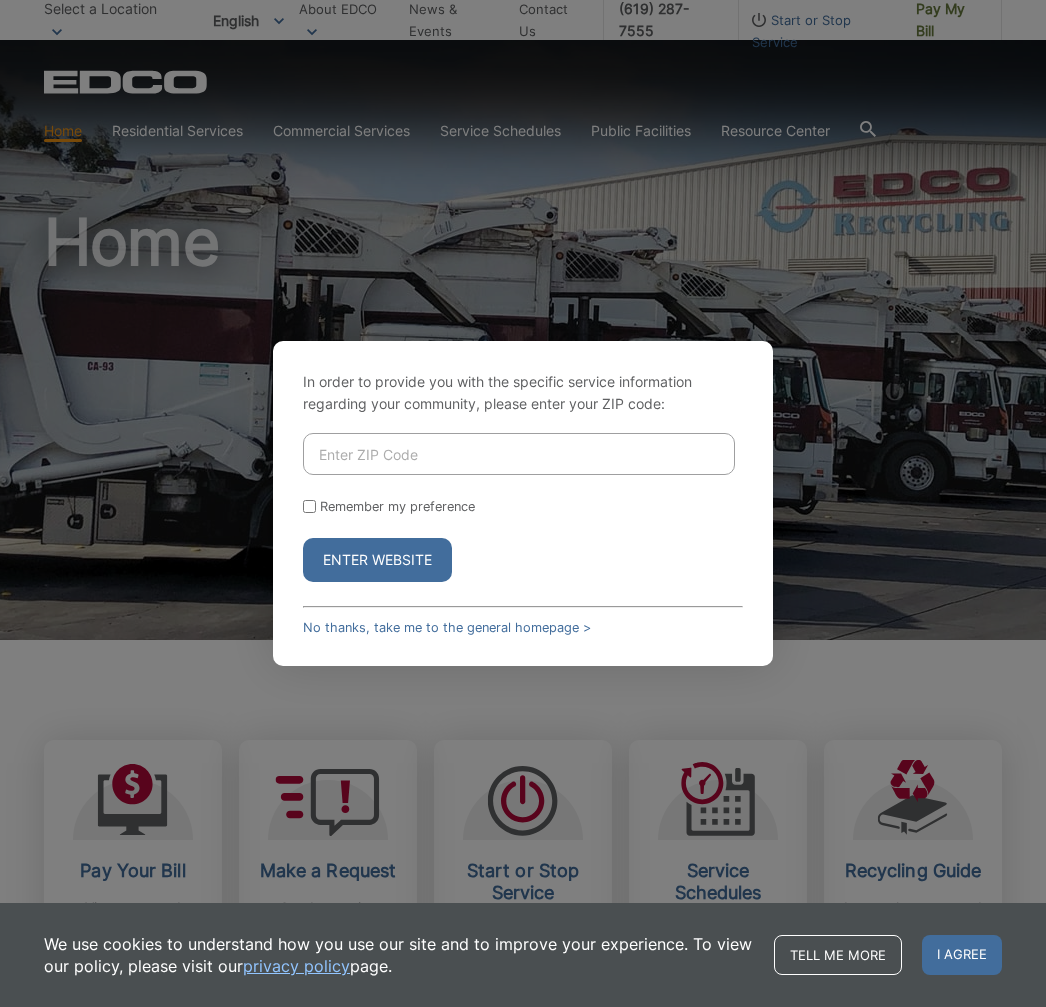 scroll, scrollTop: 0, scrollLeft: 0, axis: both 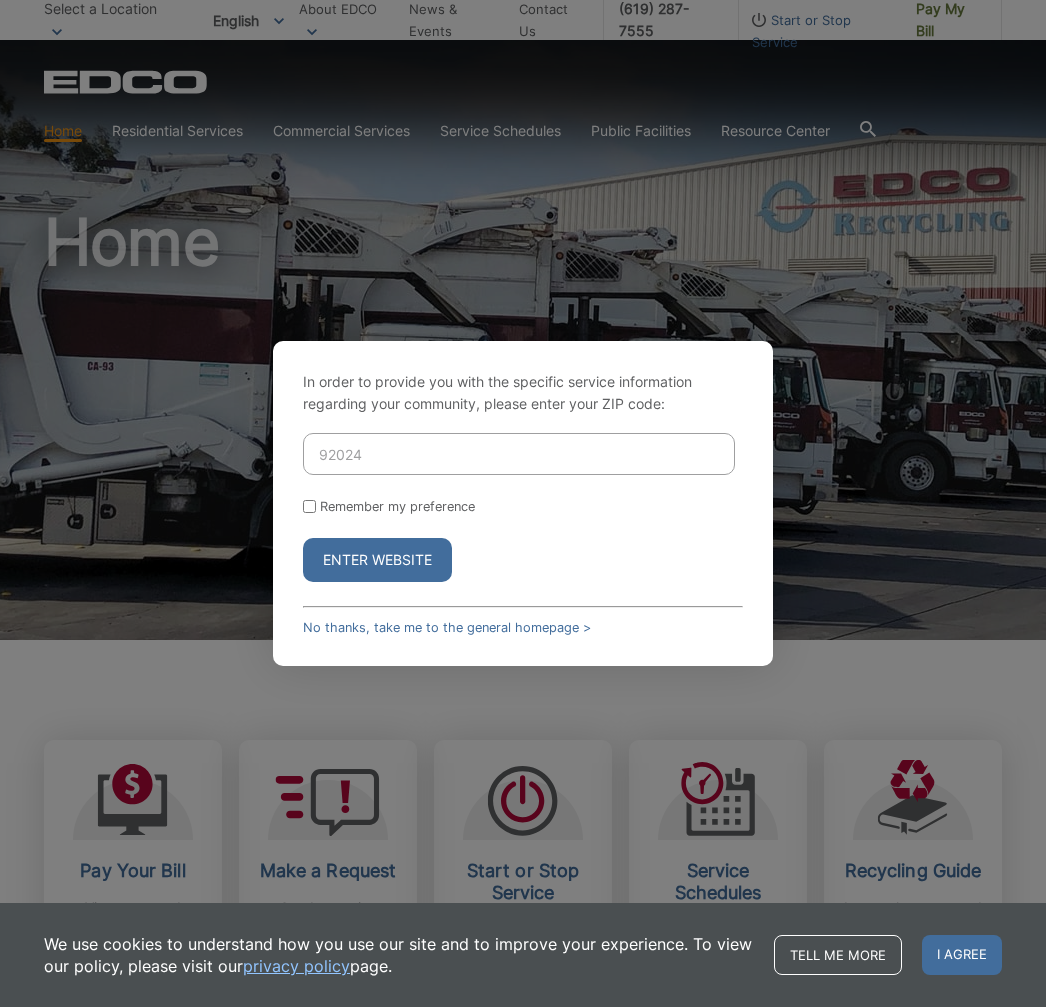 type on "92024" 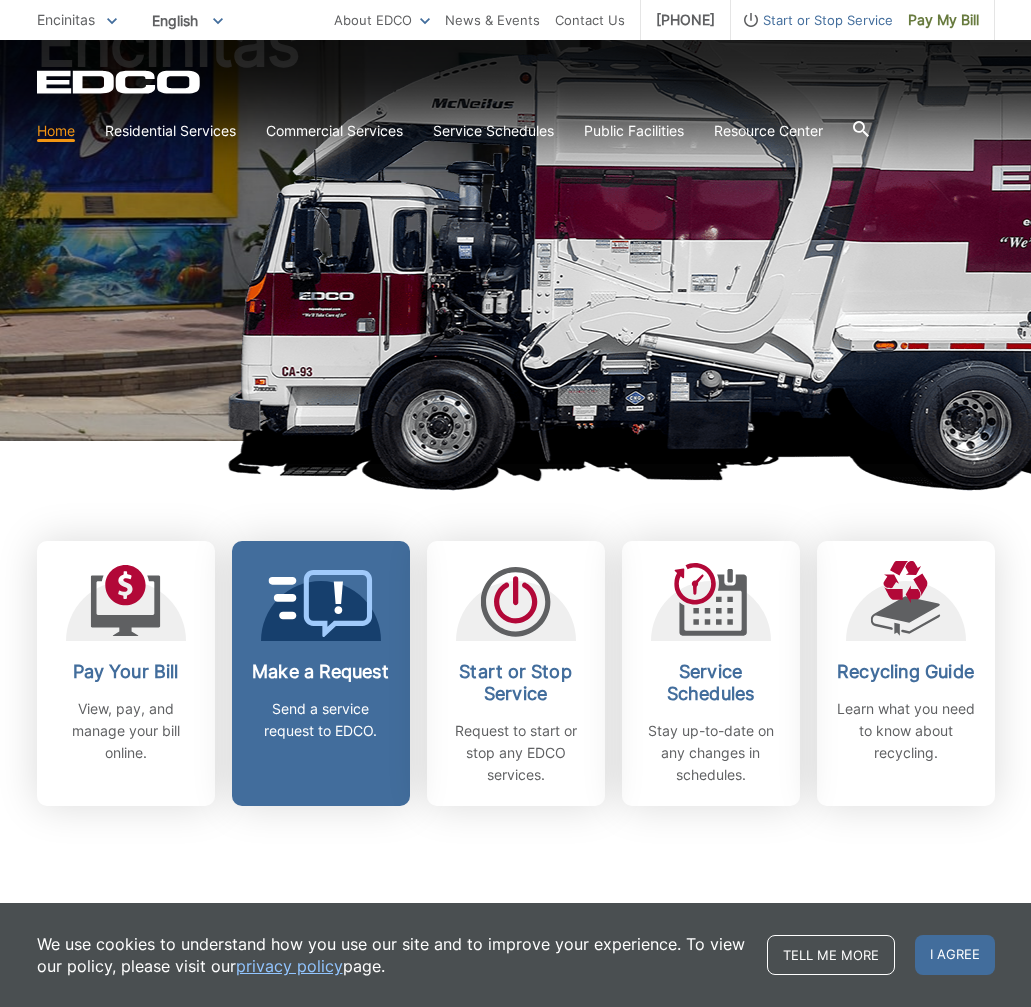 scroll, scrollTop: 200, scrollLeft: 0, axis: vertical 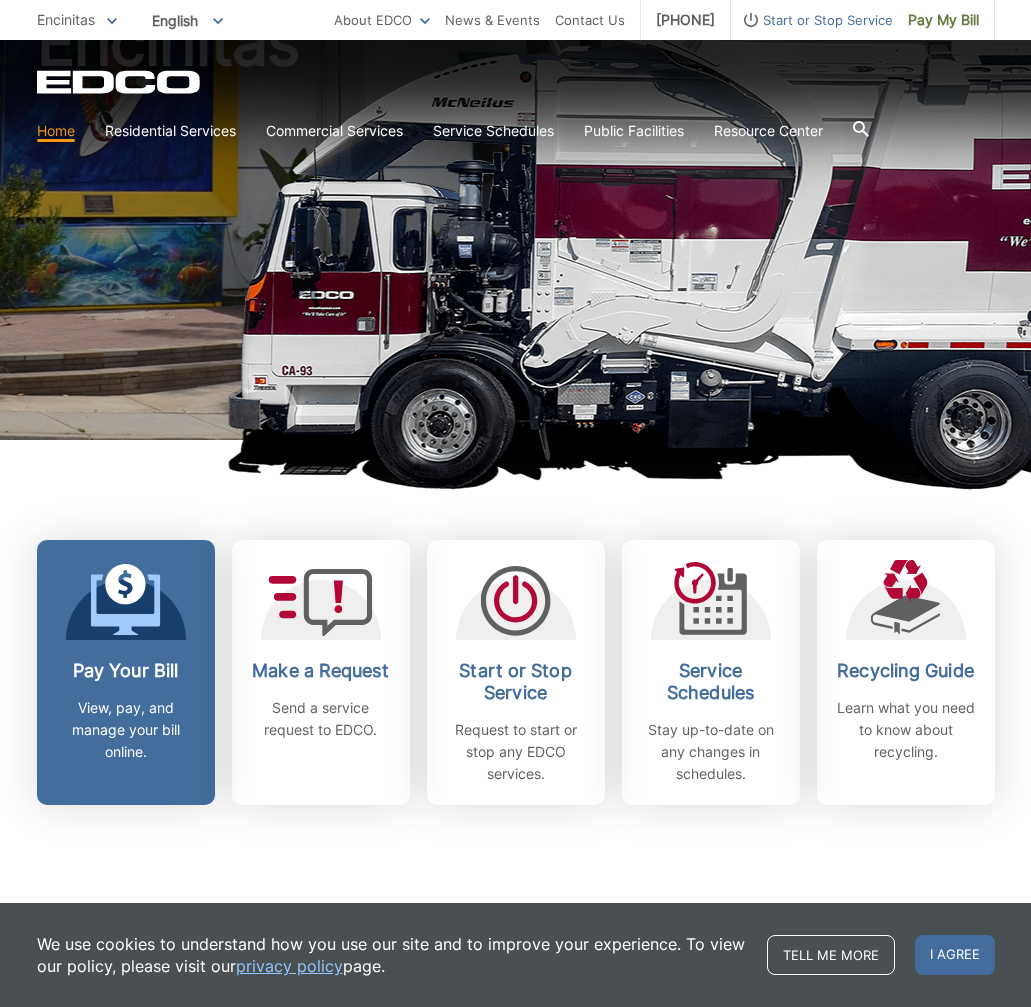 click on "Pay Your Bill
View, pay, and manage your bill online." at bounding box center (126, 672) 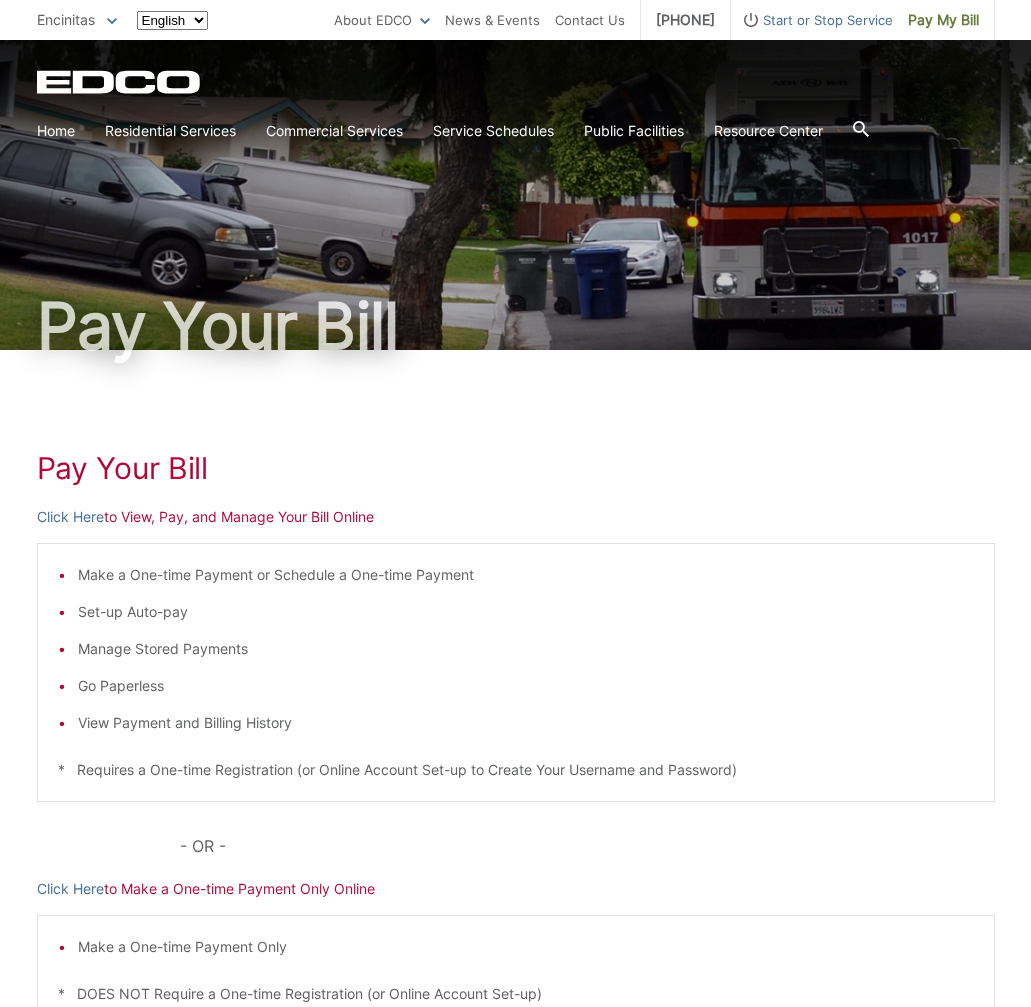 scroll, scrollTop: 0, scrollLeft: 0, axis: both 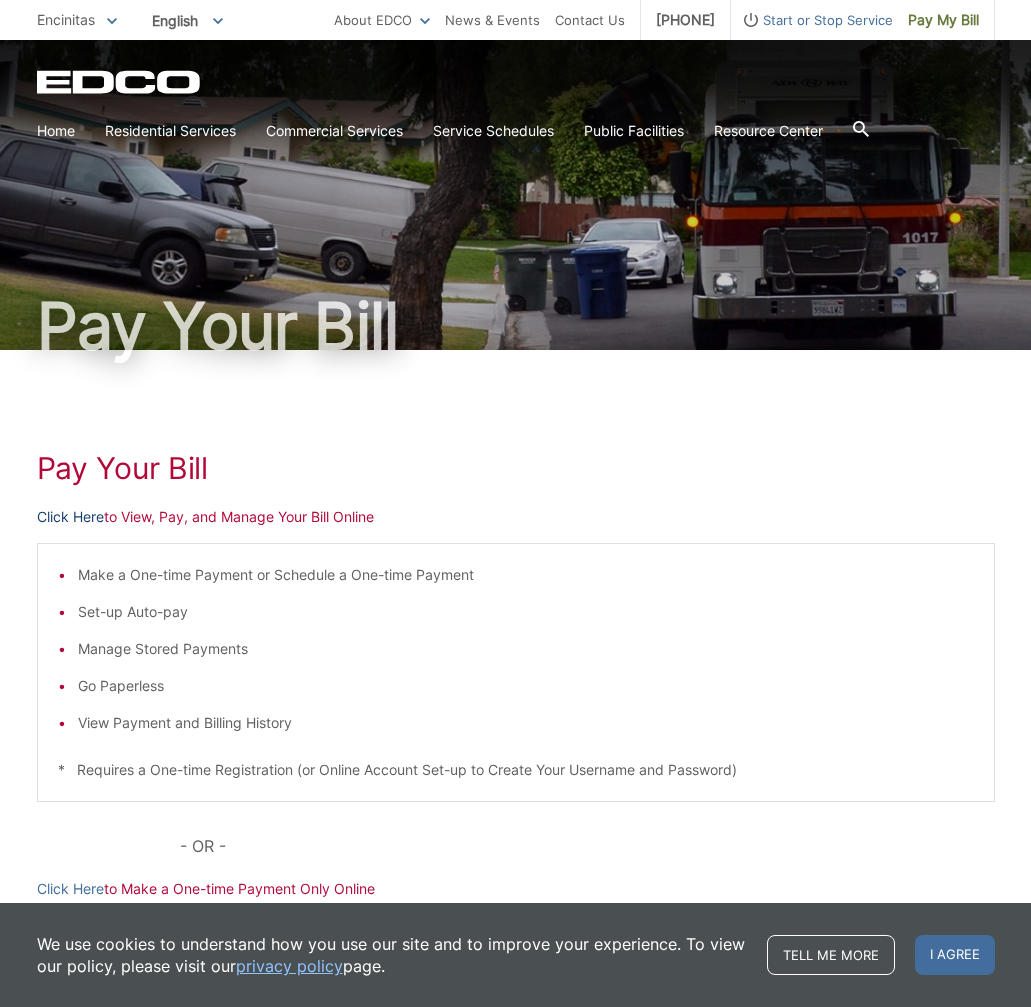 click on "Click Here" at bounding box center (70, 517) 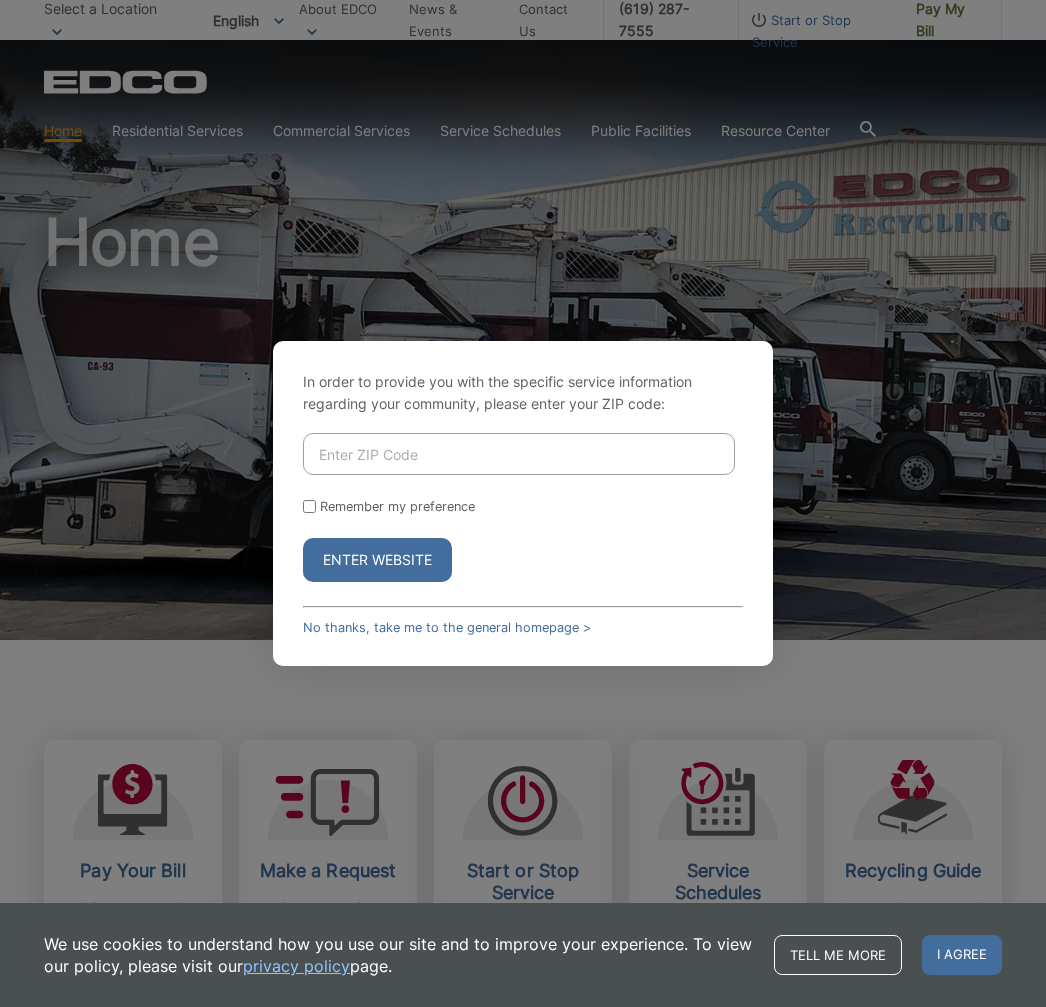 scroll, scrollTop: 0, scrollLeft: 0, axis: both 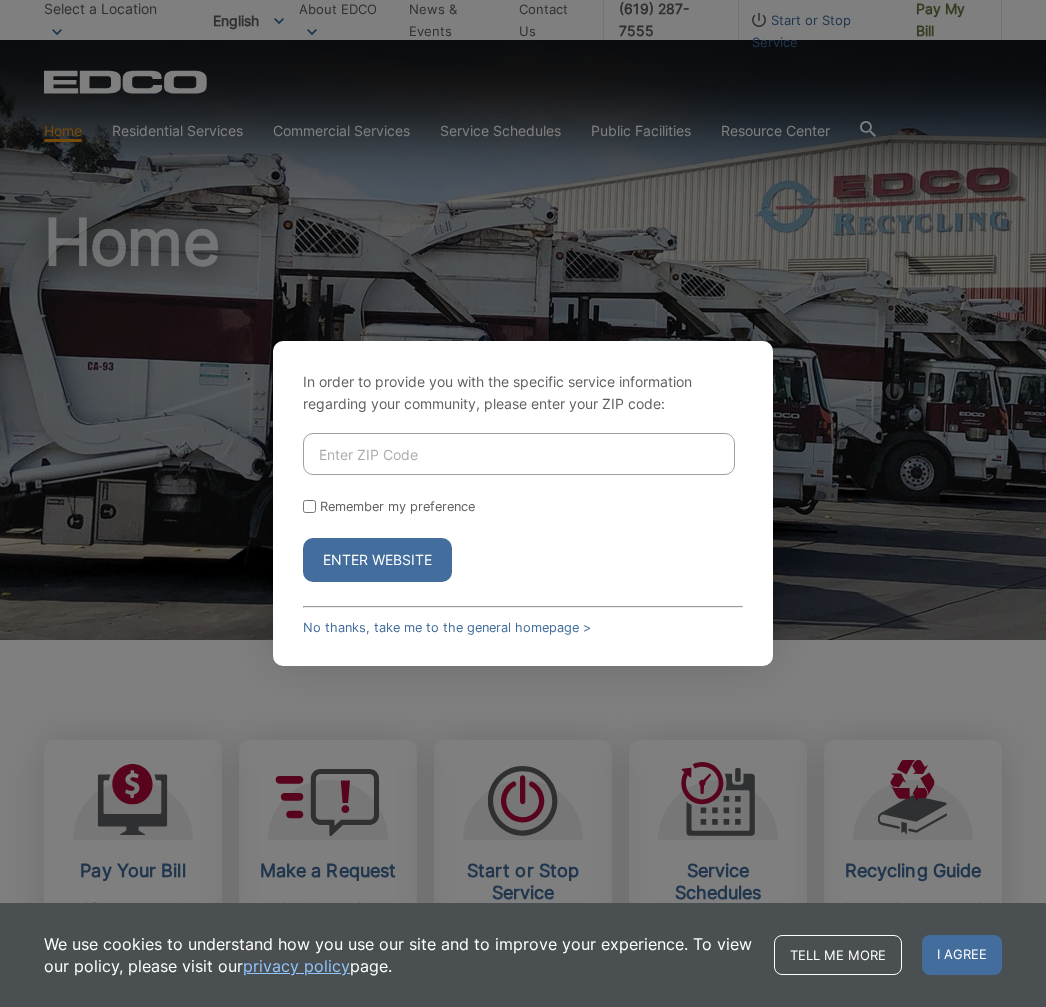 click at bounding box center [519, 454] 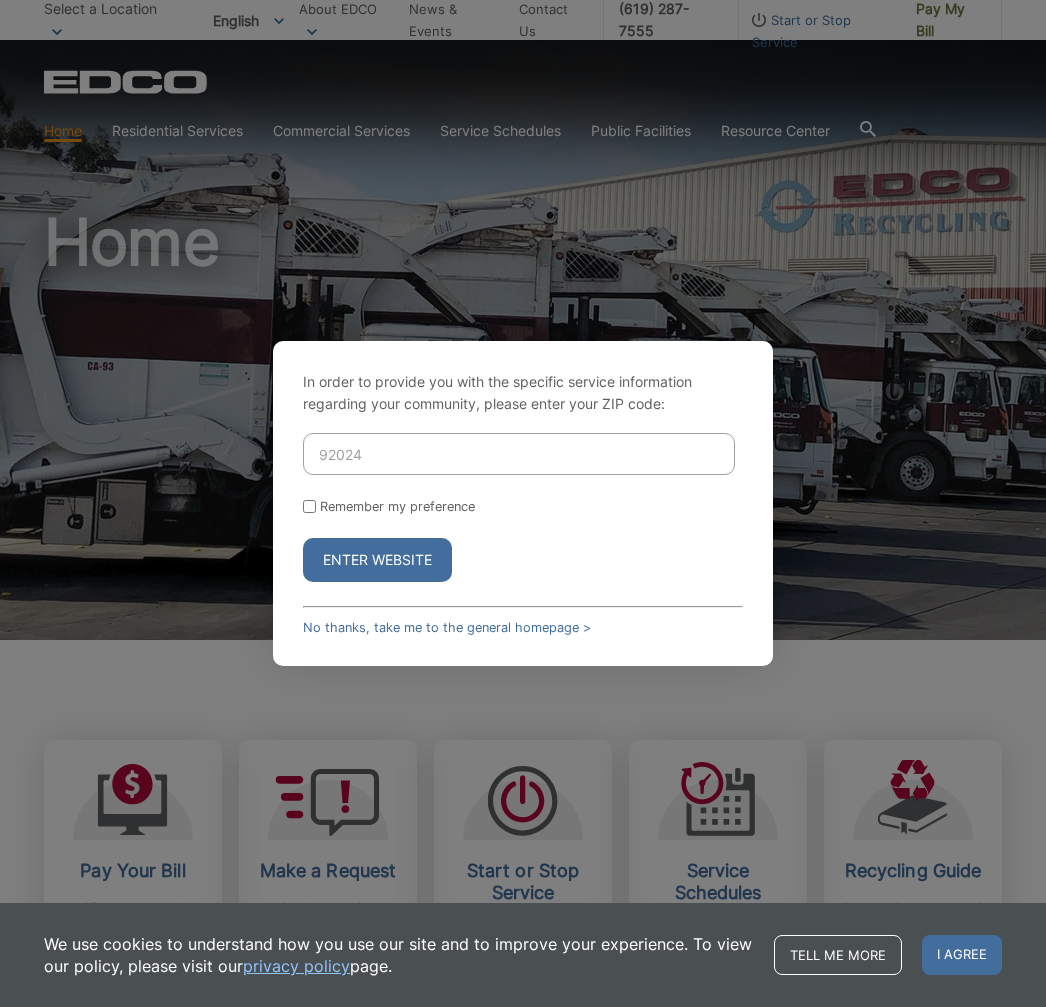 type on "92024" 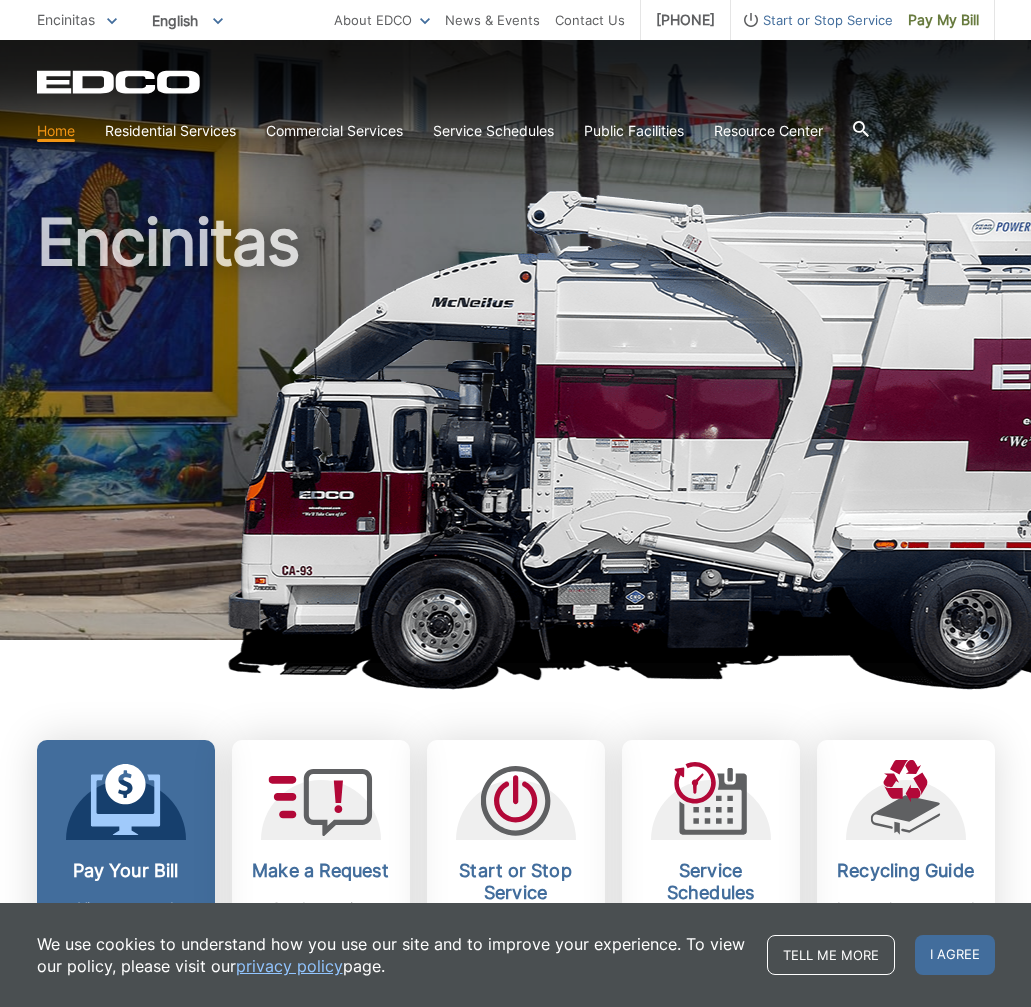 scroll, scrollTop: 100, scrollLeft: 0, axis: vertical 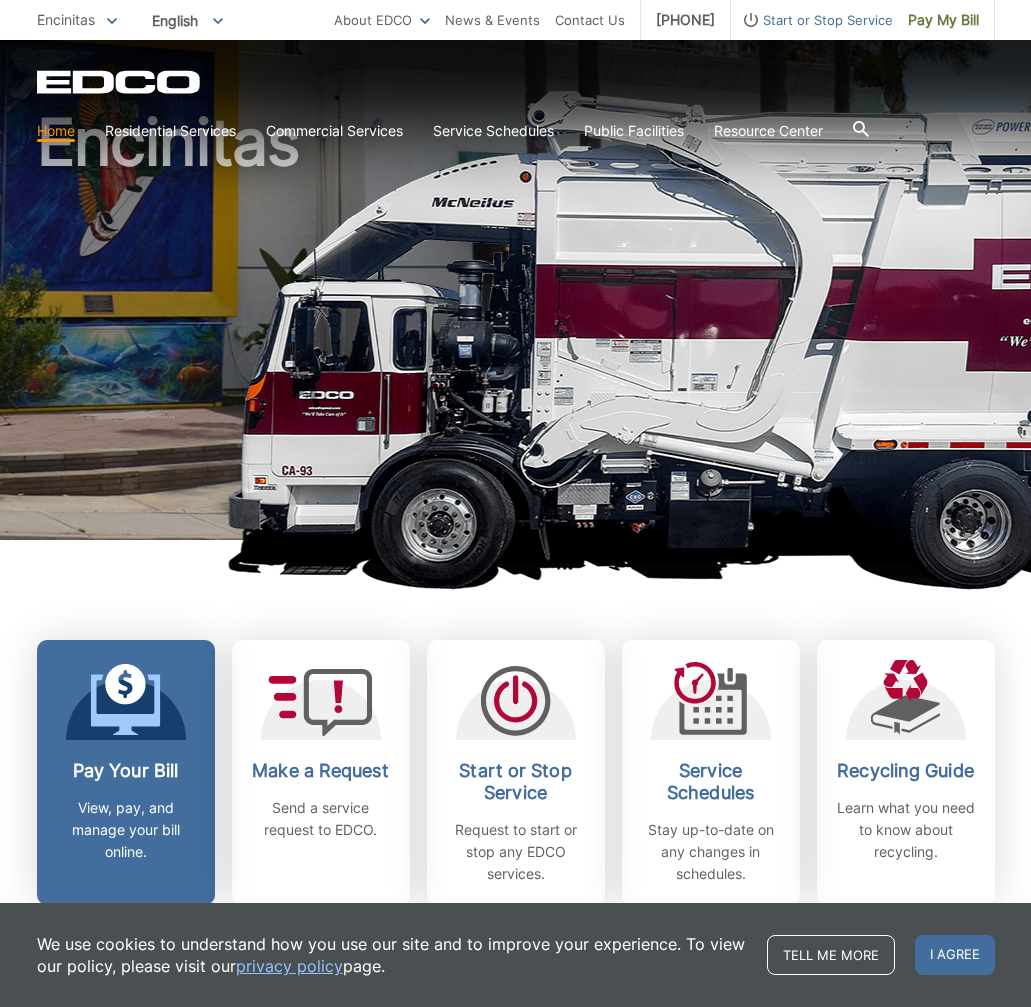click on "Pay Your Bill" at bounding box center (126, 771) 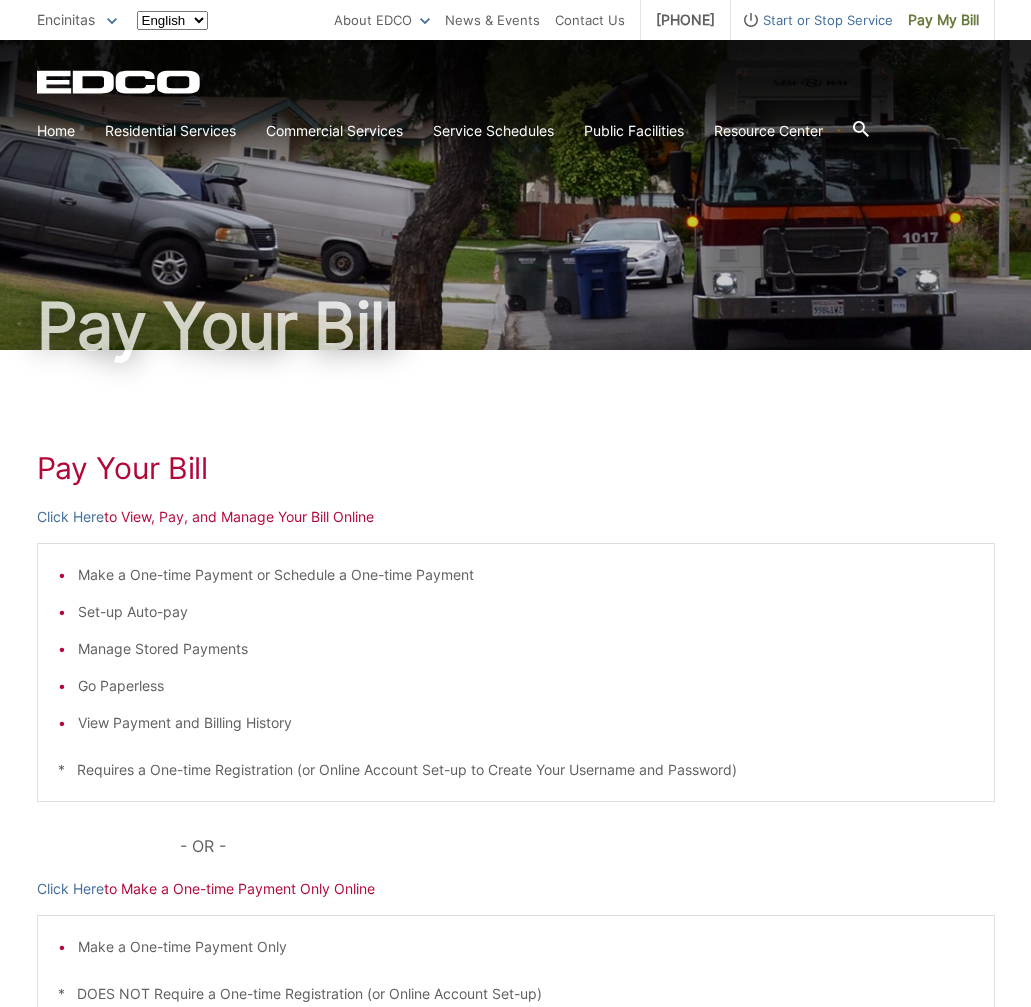 scroll, scrollTop: 0, scrollLeft: 0, axis: both 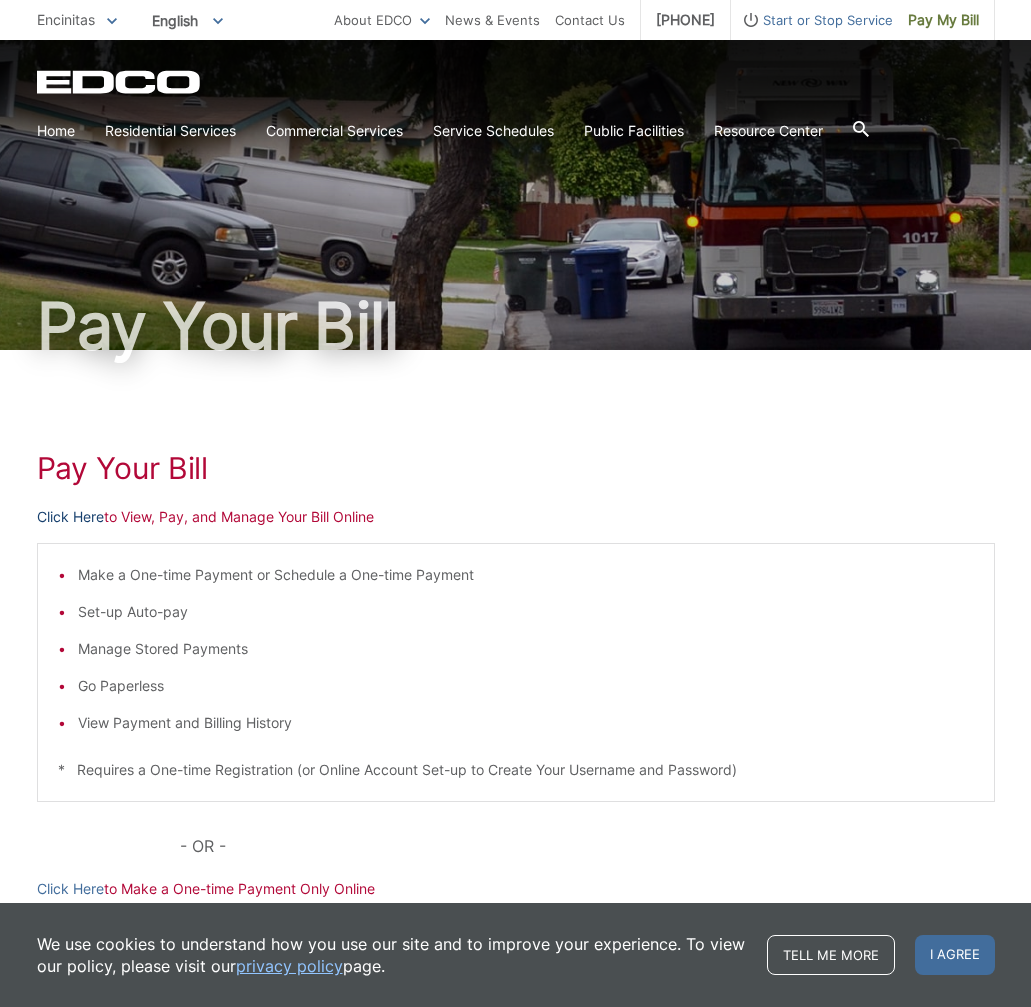 click on "Click Here" at bounding box center (70, 517) 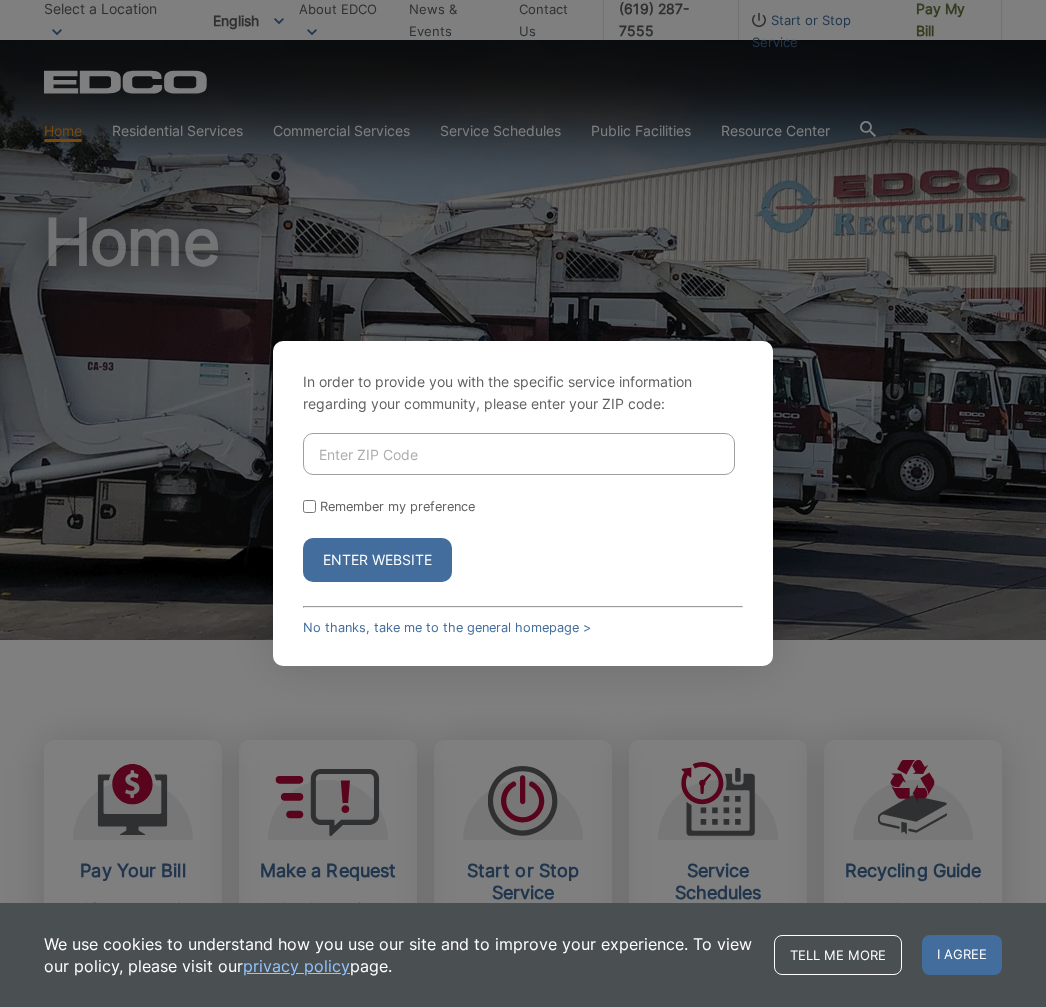 scroll, scrollTop: 0, scrollLeft: 0, axis: both 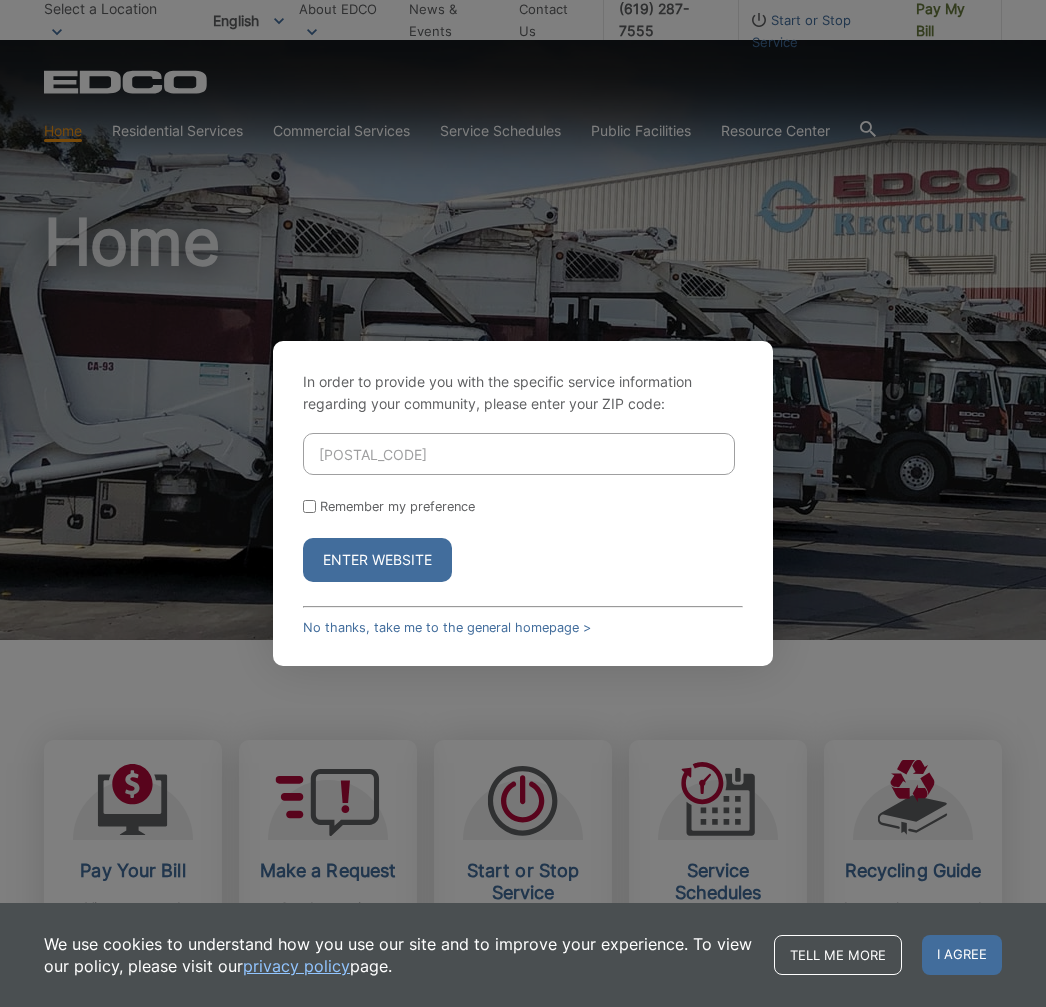 drag, startPoint x: 384, startPoint y: 457, endPoint x: 277, endPoint y: 452, distance: 107.11676 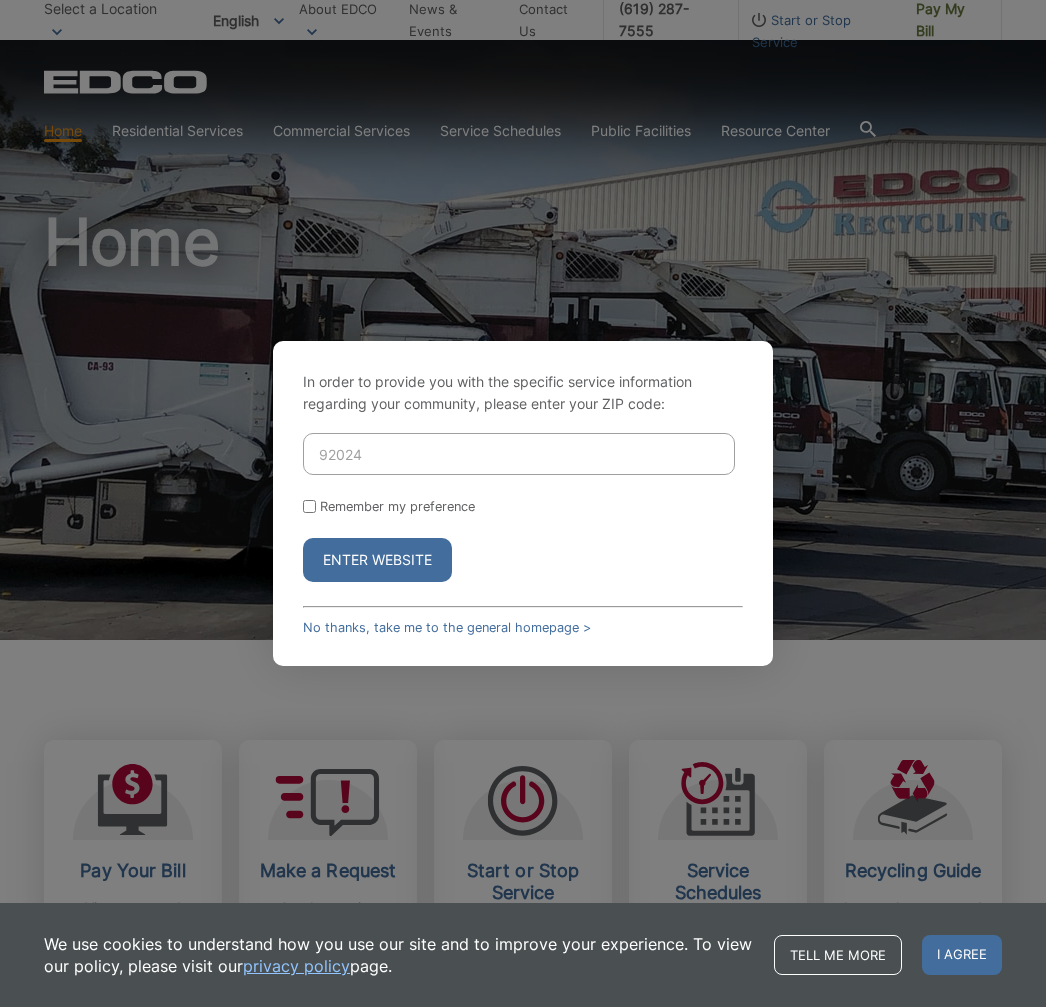 type on "92024" 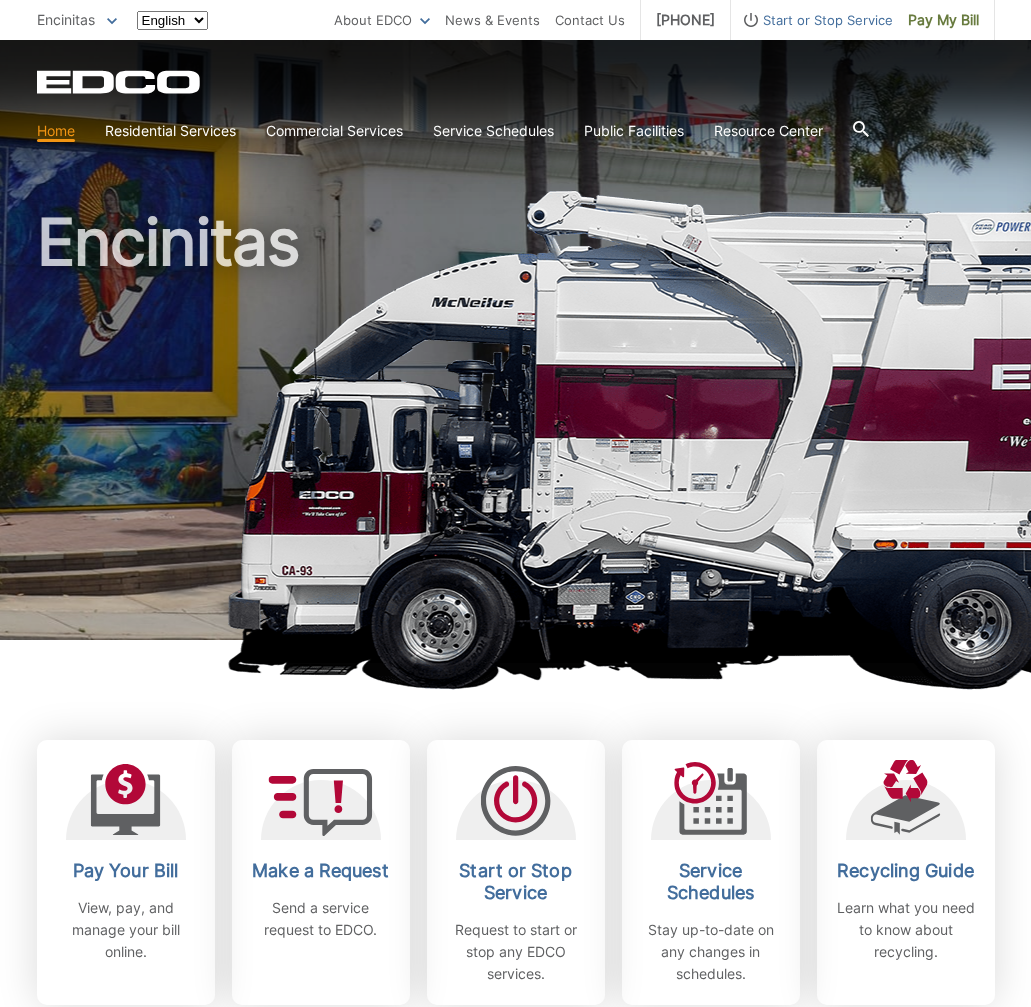 scroll, scrollTop: 0, scrollLeft: 0, axis: both 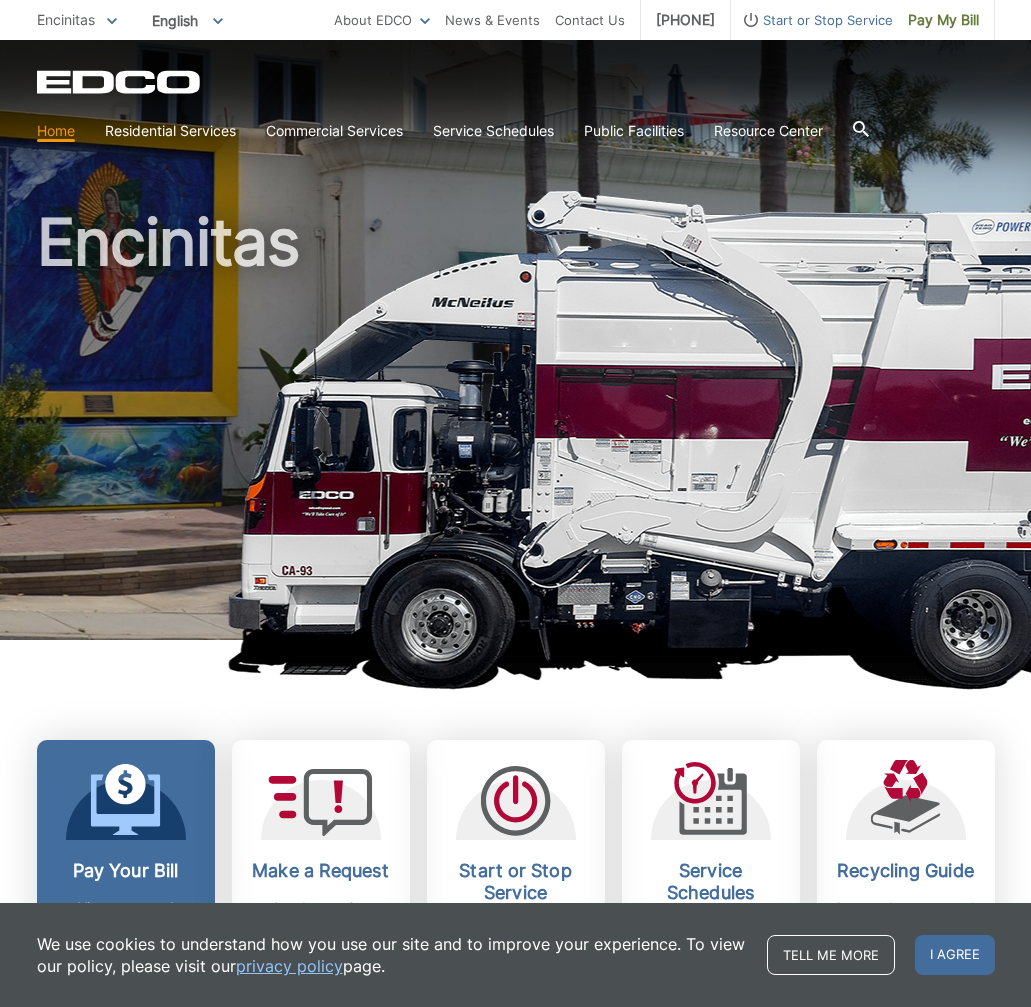 click on "Pay Your Bill" at bounding box center (126, 871) 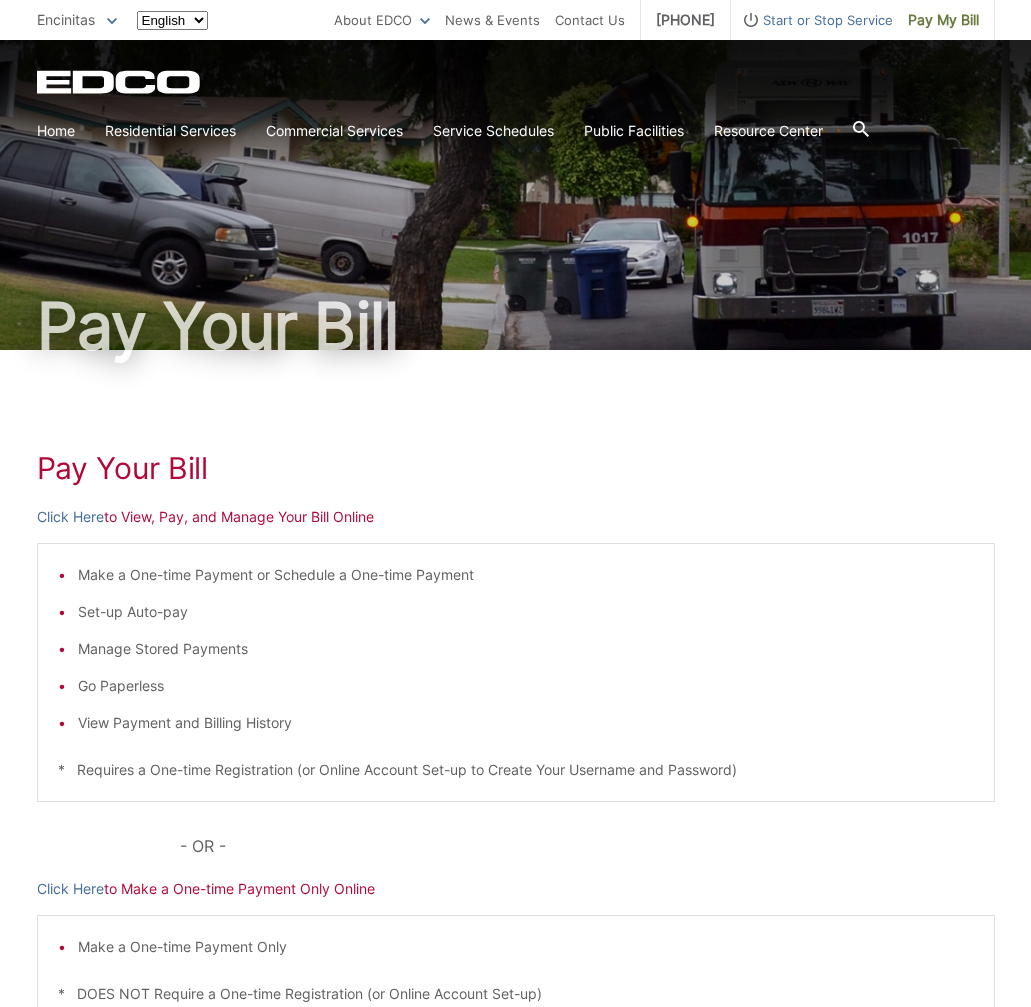 scroll, scrollTop: 0, scrollLeft: 0, axis: both 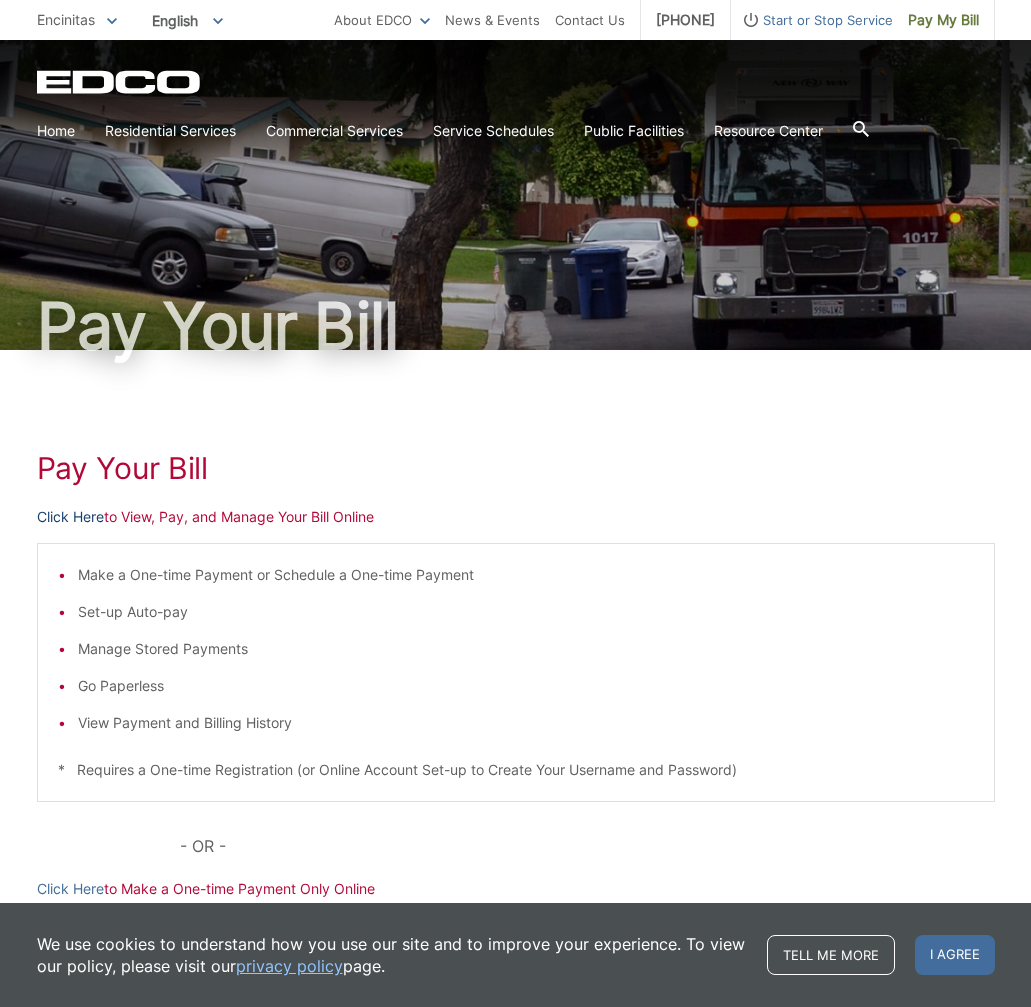 click on "Click Here" at bounding box center [70, 517] 